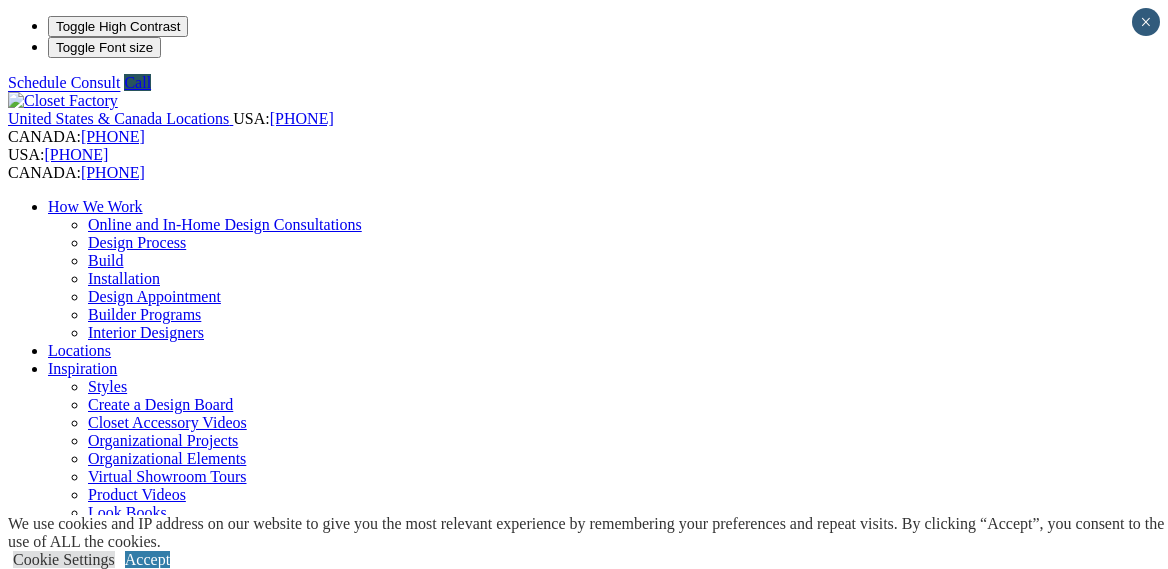 scroll, scrollTop: 0, scrollLeft: 0, axis: both 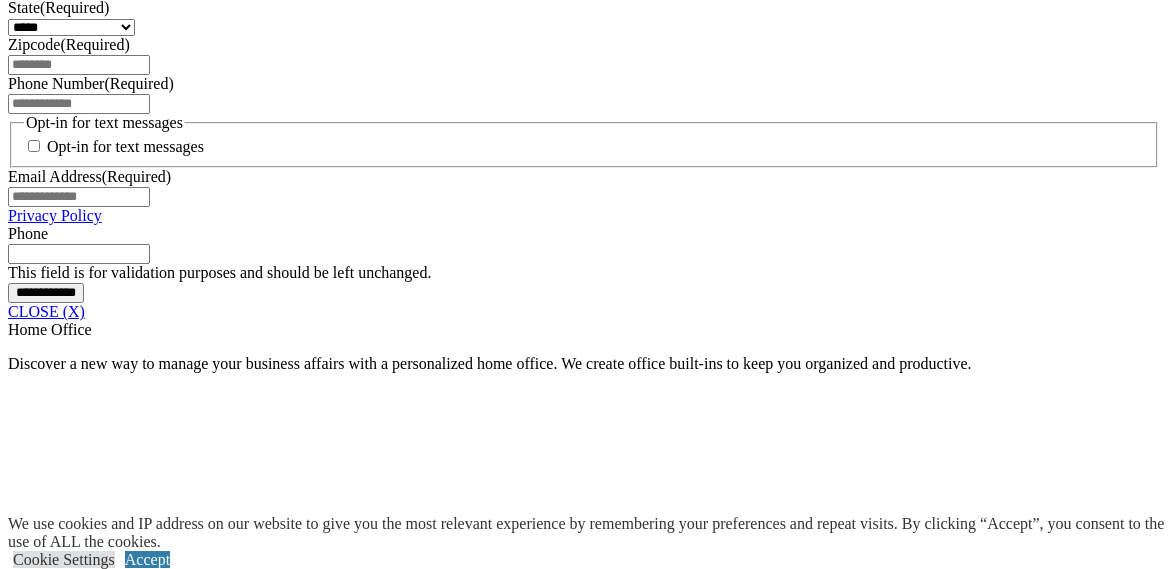 click on "Home Office" at bounding box center [90, -538] 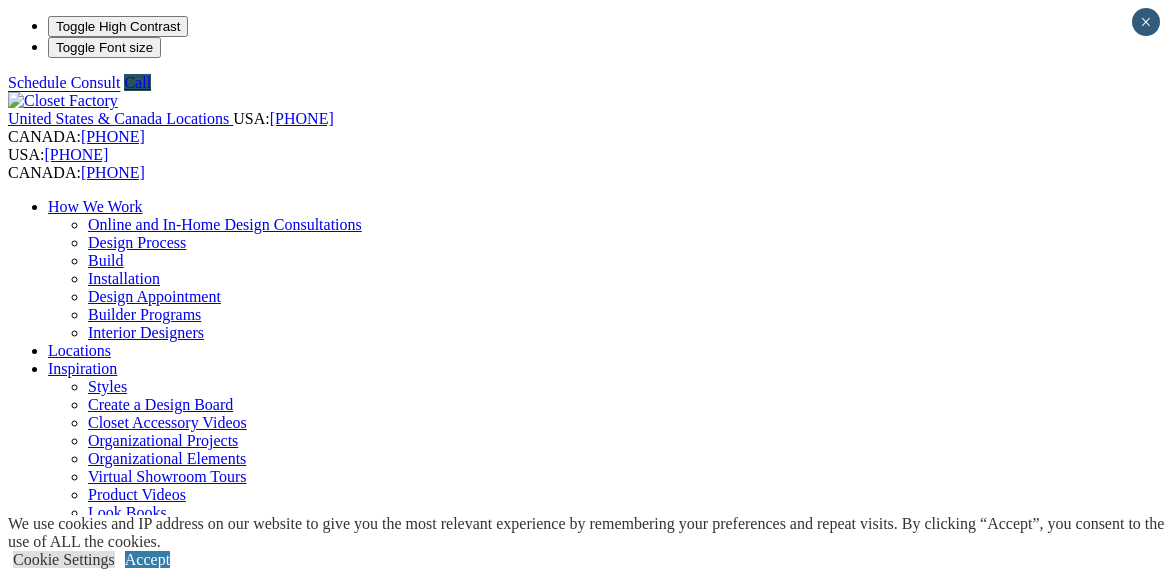 scroll, scrollTop: 0, scrollLeft: 0, axis: both 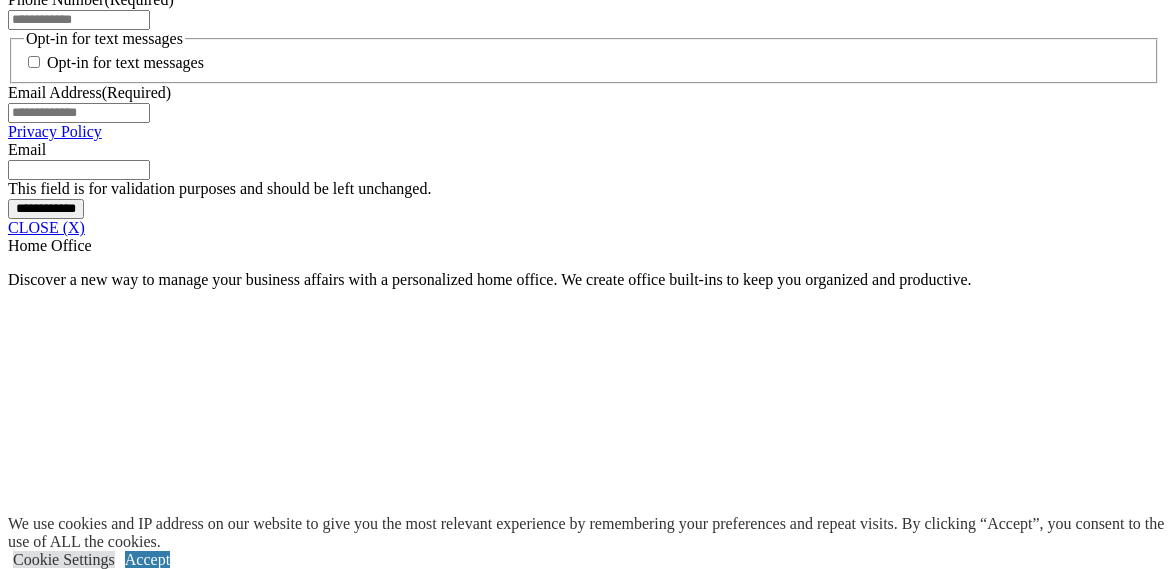 click at bounding box center (327, 1810) 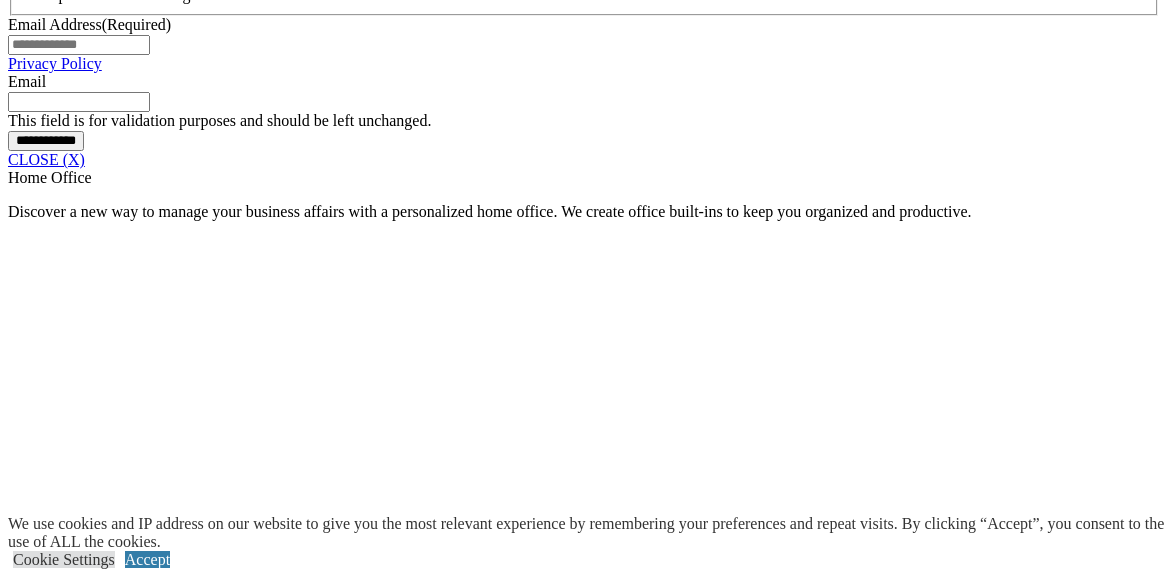 scroll, scrollTop: 1682, scrollLeft: 0, axis: vertical 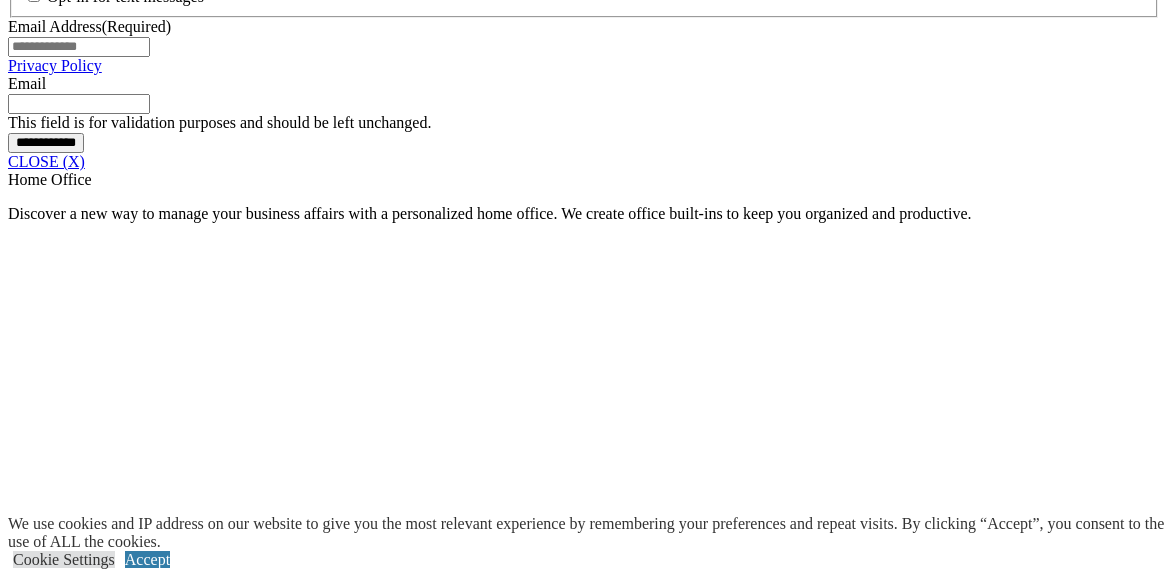 click at bounding box center [327, 1744] 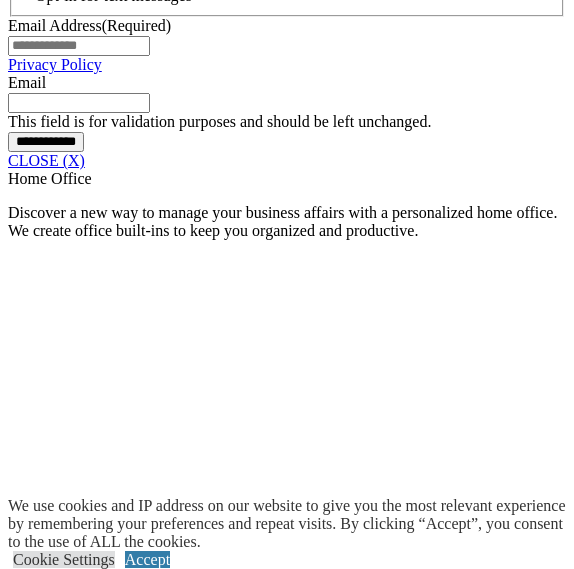 drag, startPoint x: 424, startPoint y: 190, endPoint x: 700, endPoint y: 253, distance: 283.0989 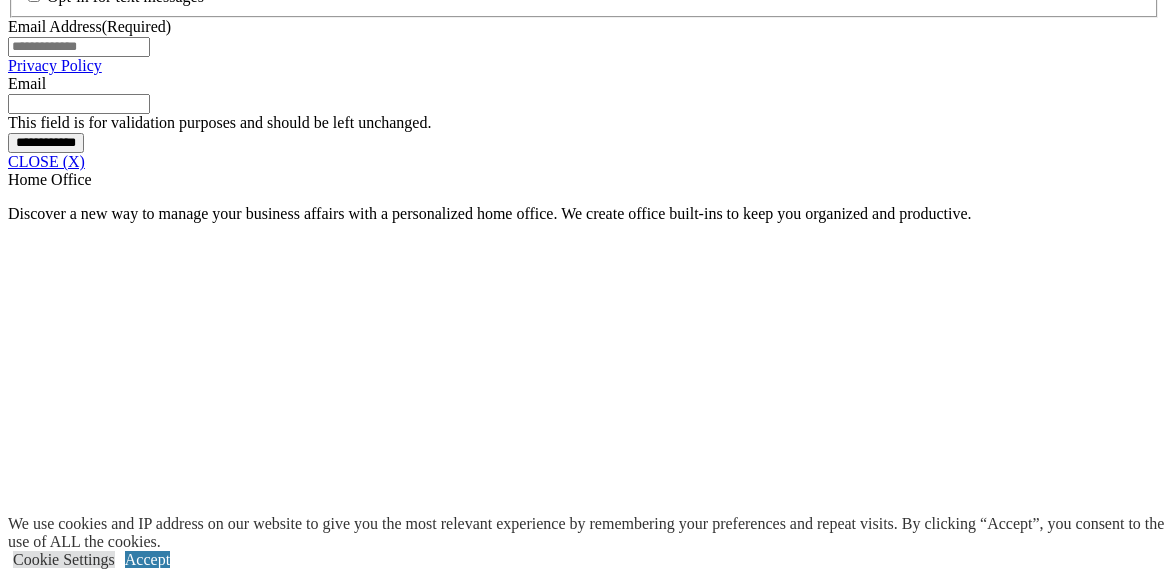 click at bounding box center (8, 38041) 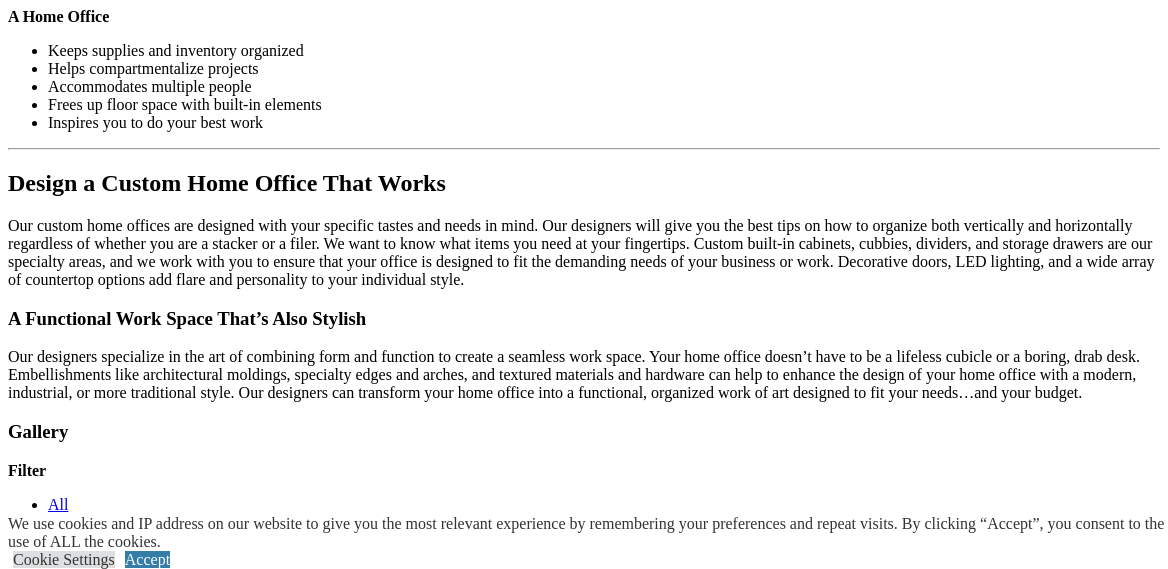 scroll, scrollTop: 2670, scrollLeft: 0, axis: vertical 